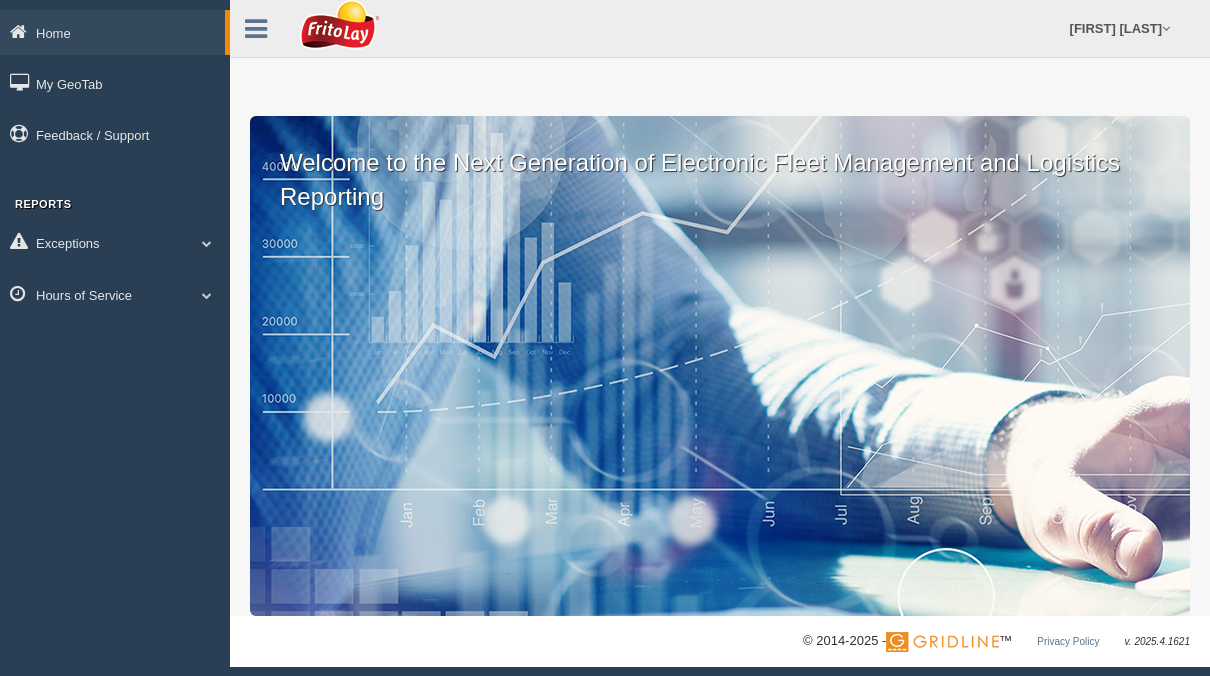 scroll, scrollTop: 0, scrollLeft: 0, axis: both 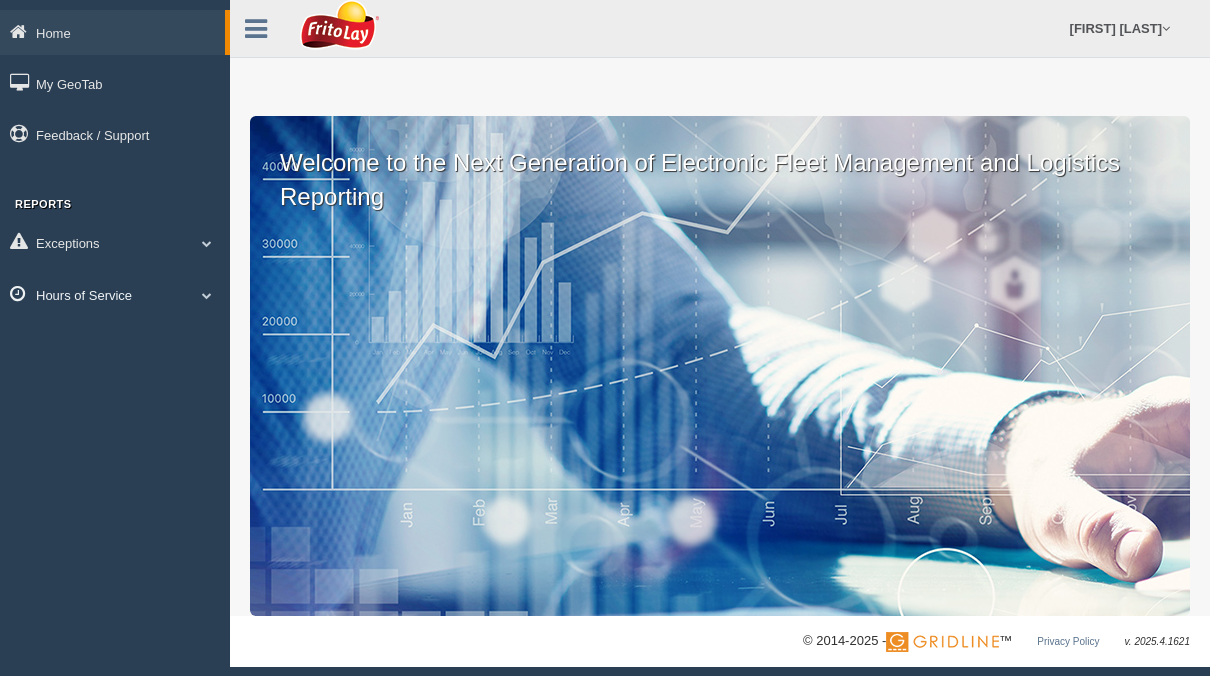 click at bounding box center [207, 243] 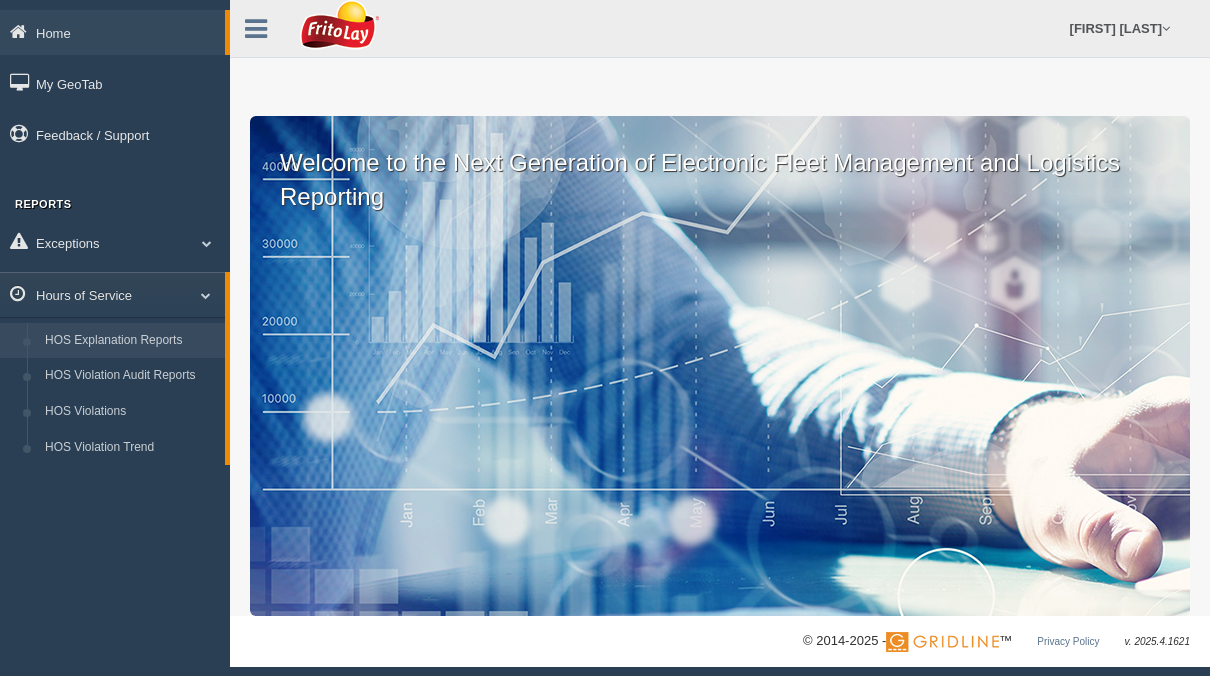 click on "HOS Explanation Reports" at bounding box center [130, 341] 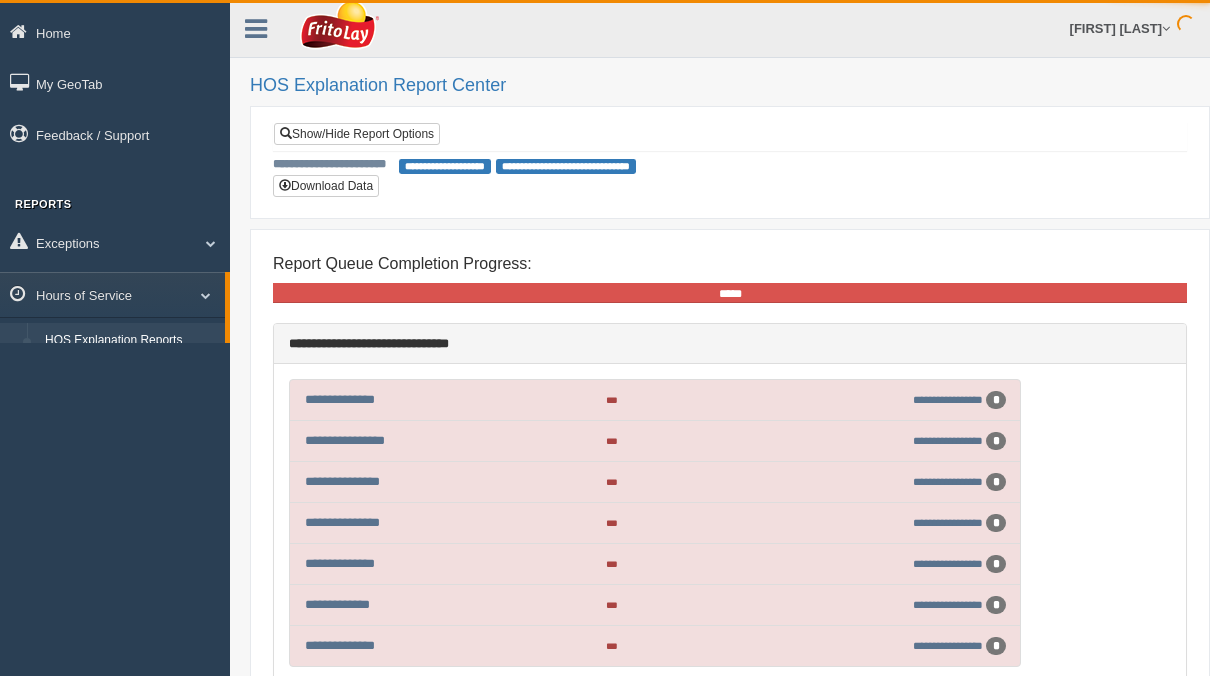 scroll, scrollTop: 0, scrollLeft: 0, axis: both 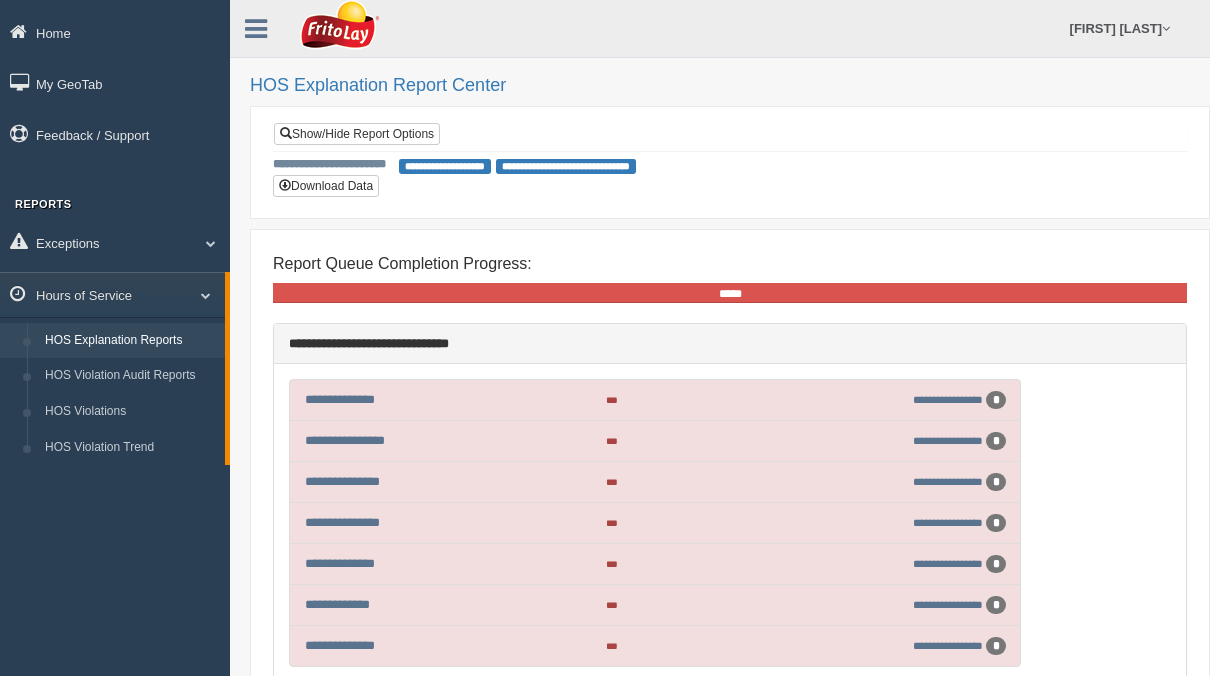 click on "***" at bounding box center (716, 399) 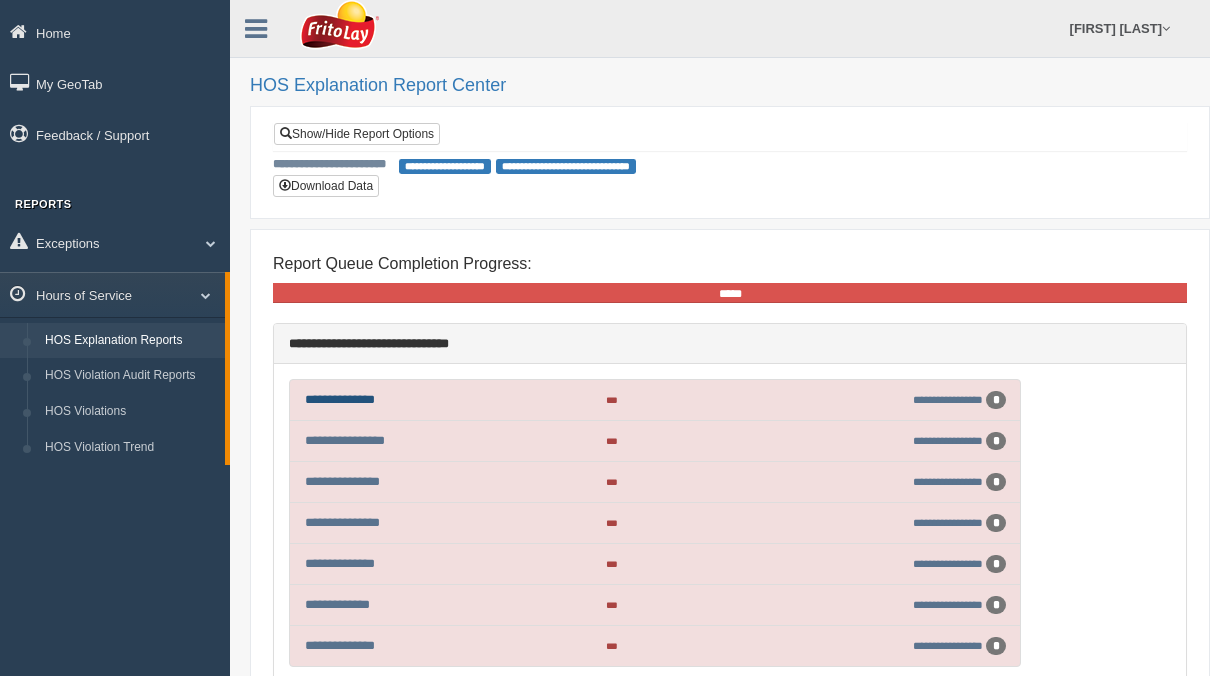 click on "**********" at bounding box center [340, 399] 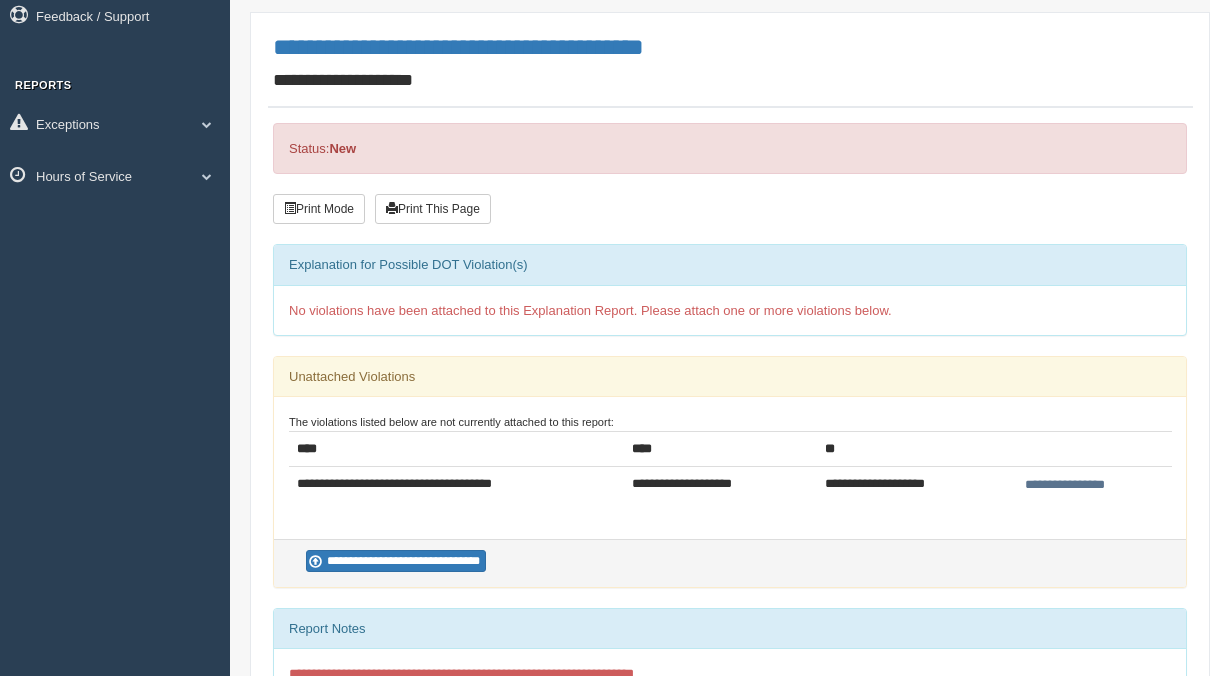 scroll, scrollTop: 266, scrollLeft: 0, axis: vertical 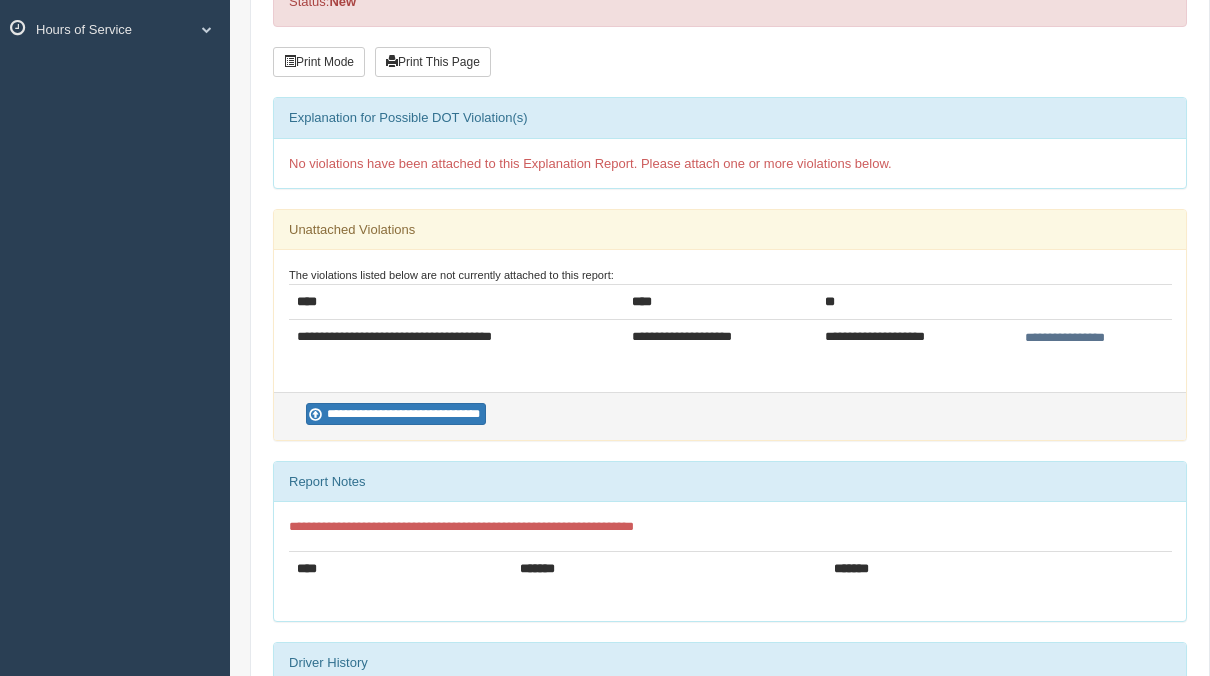 click on "**********" at bounding box center (1065, 338) 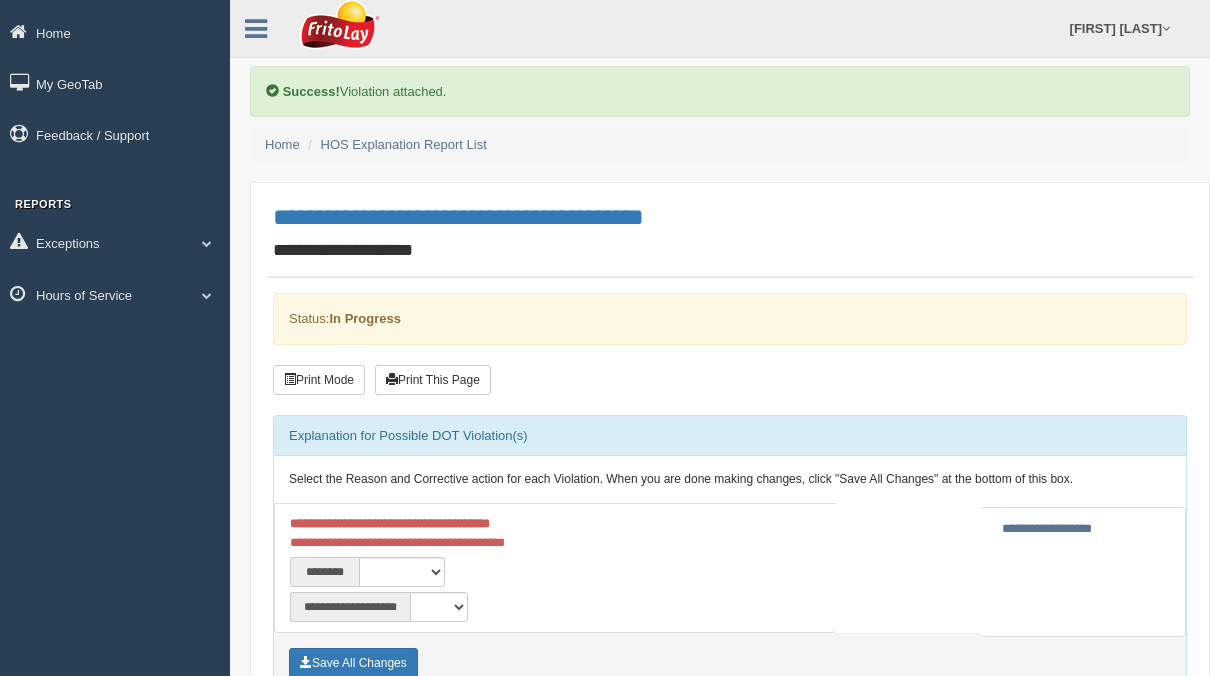 scroll, scrollTop: 0, scrollLeft: 0, axis: both 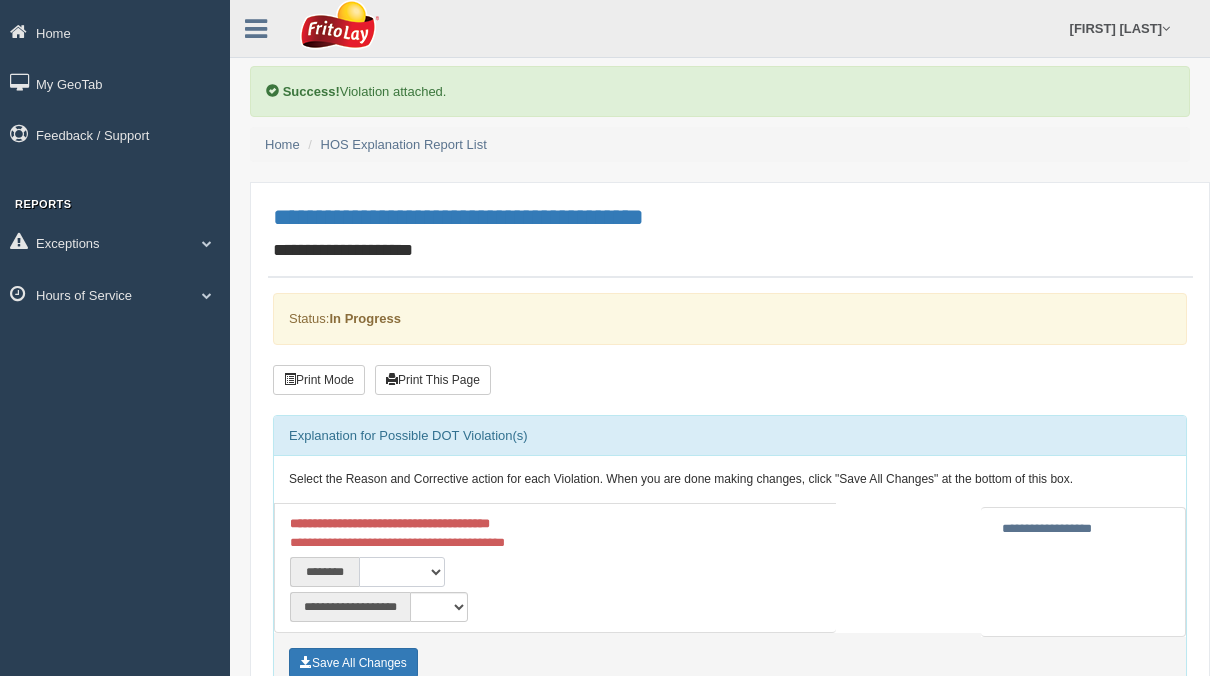 click on "**********" at bounding box center (402, 572) 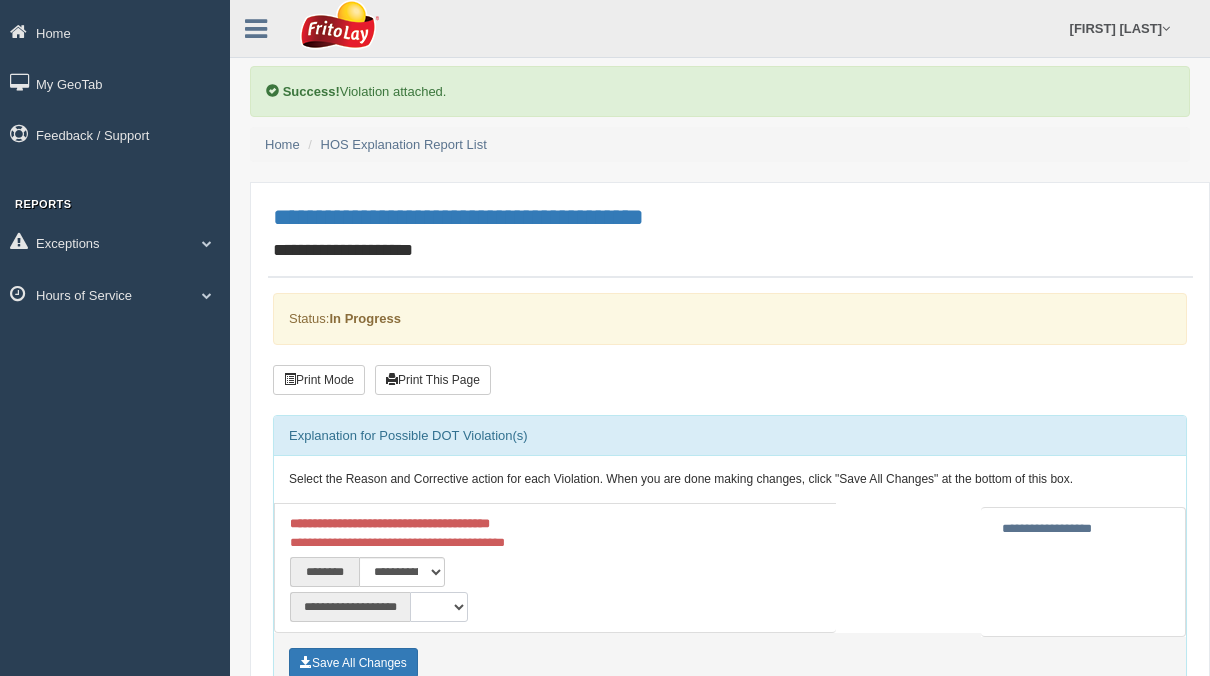 click on "**********" at bounding box center (439, 607) 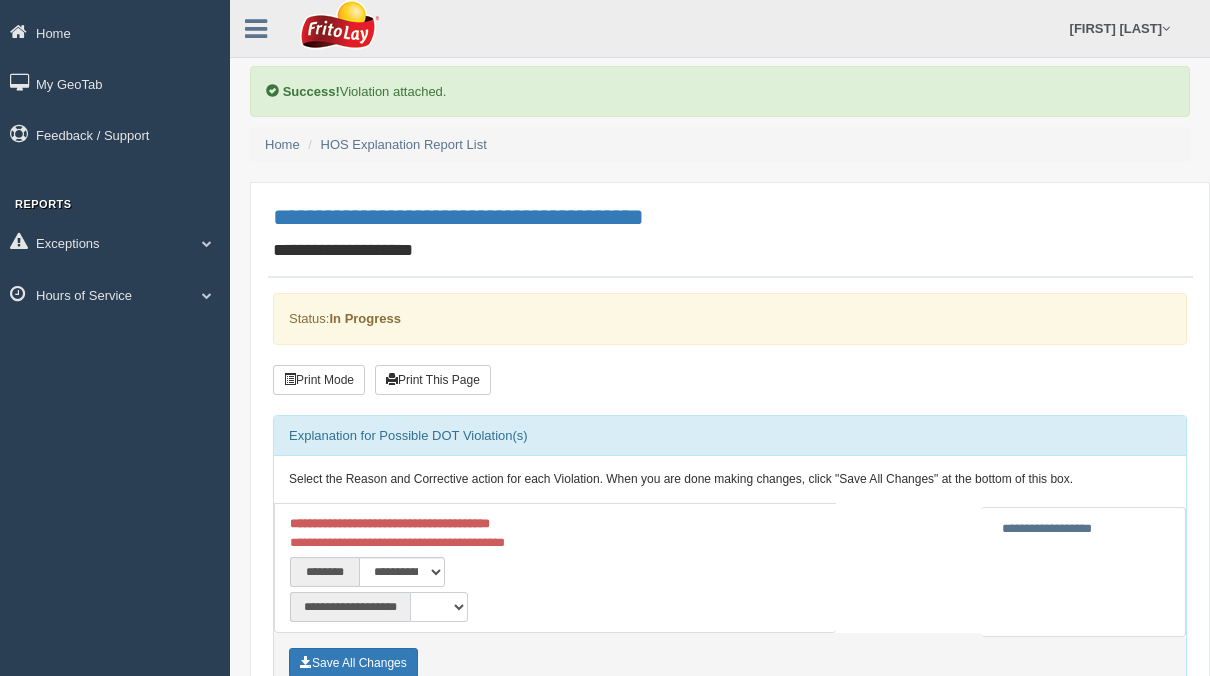 select on "**" 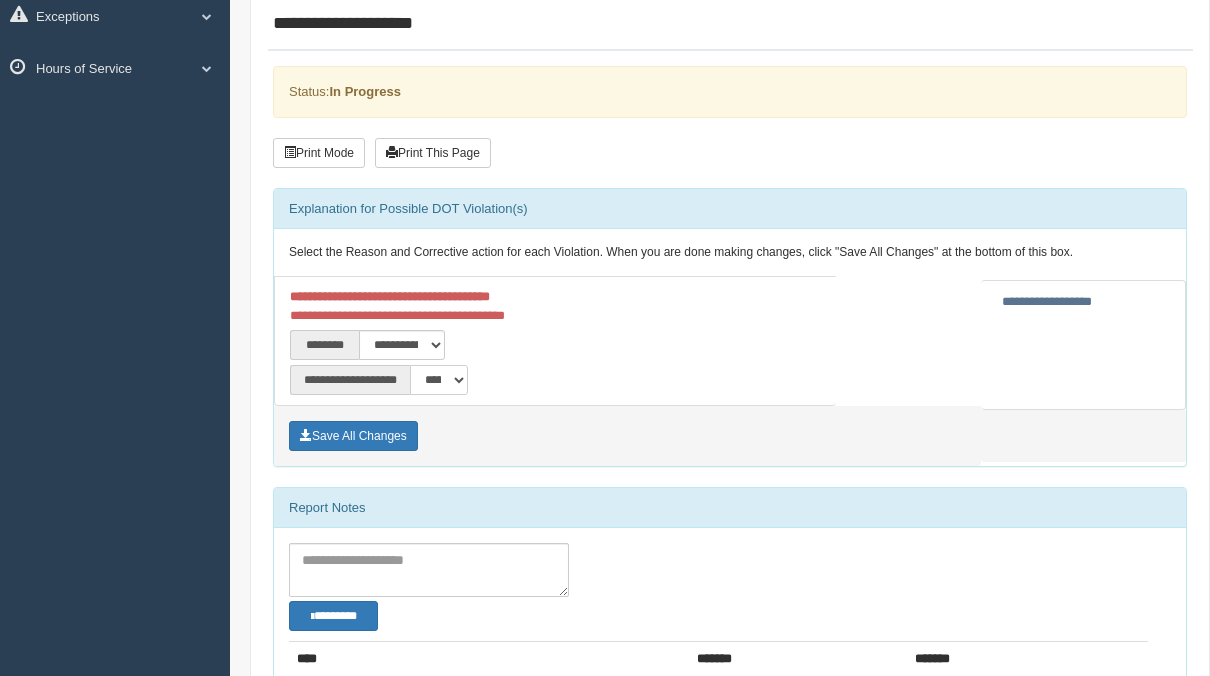 scroll, scrollTop: 266, scrollLeft: 0, axis: vertical 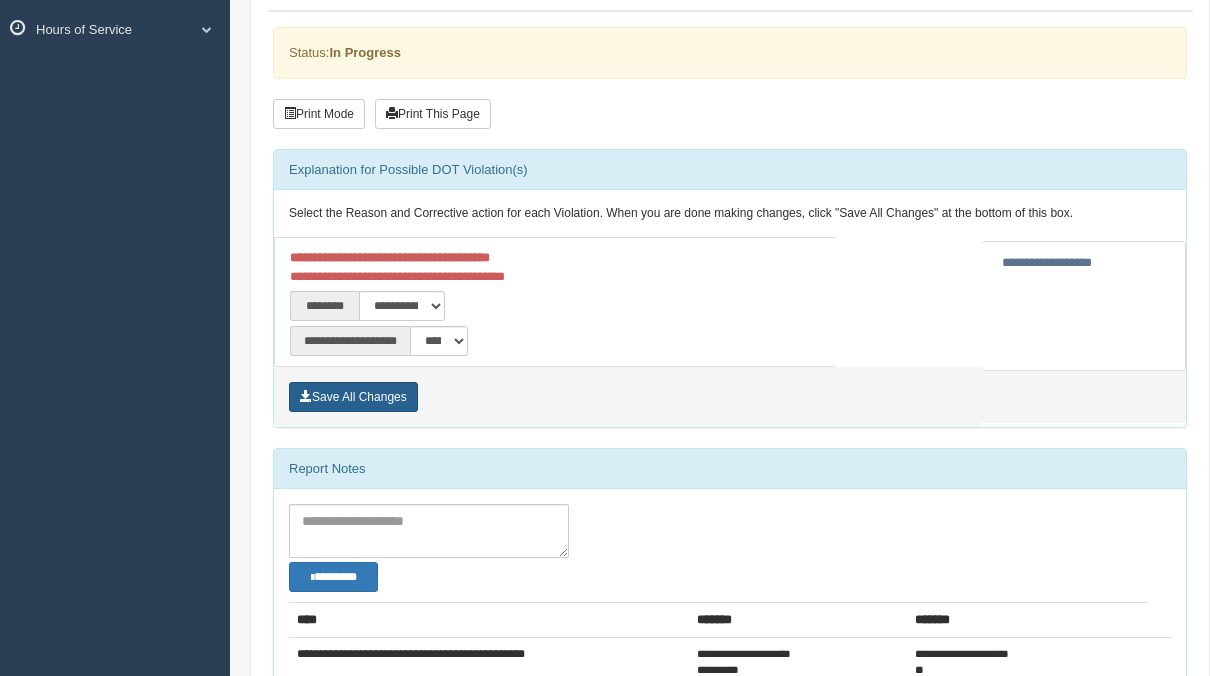 click on "Save All Changes" at bounding box center [353, 397] 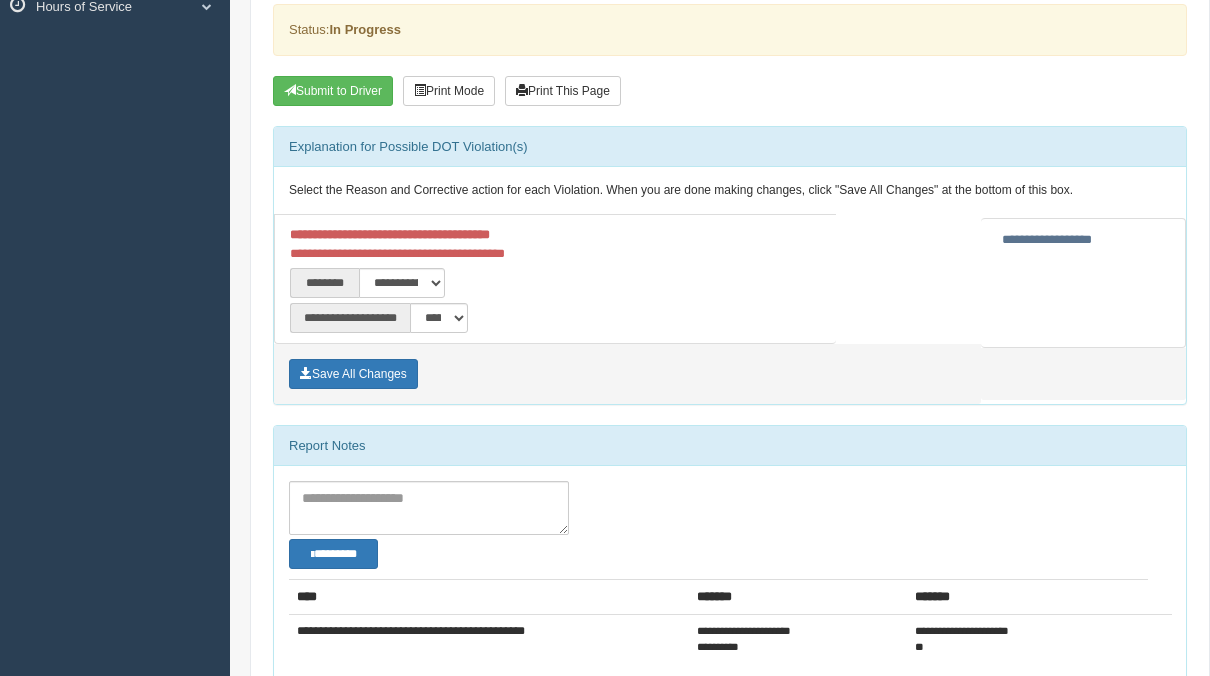 scroll, scrollTop: 0, scrollLeft: 0, axis: both 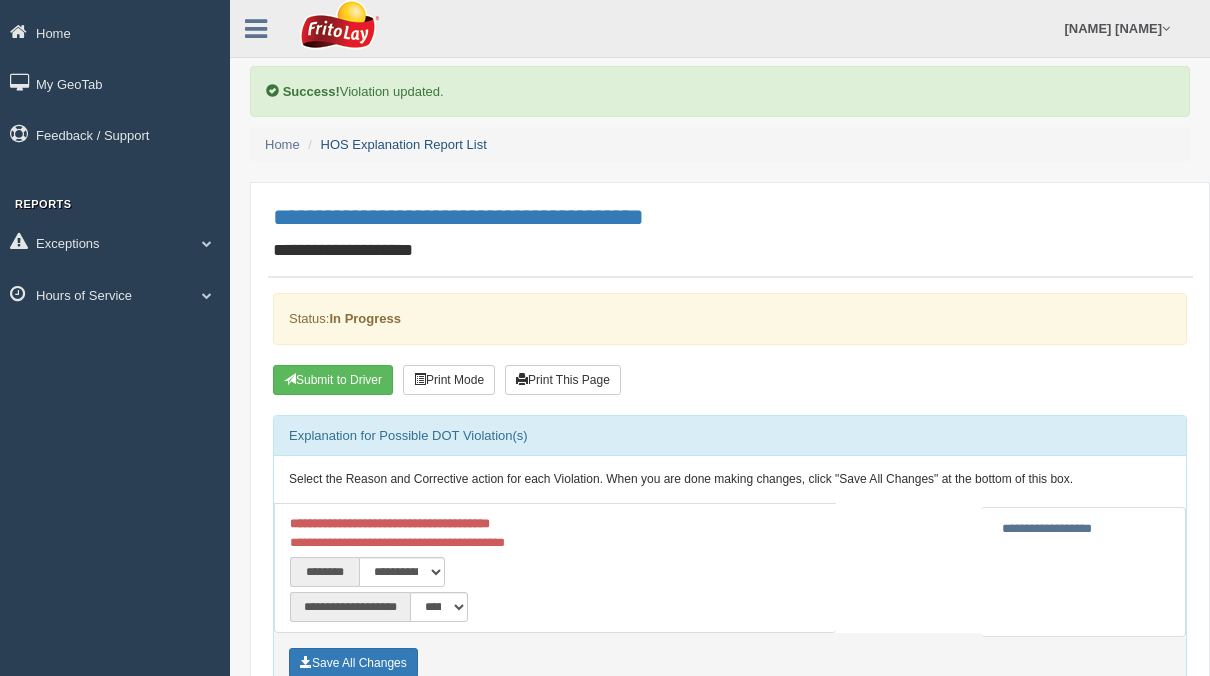 click on "HOS Explanation Report List" at bounding box center (404, 144) 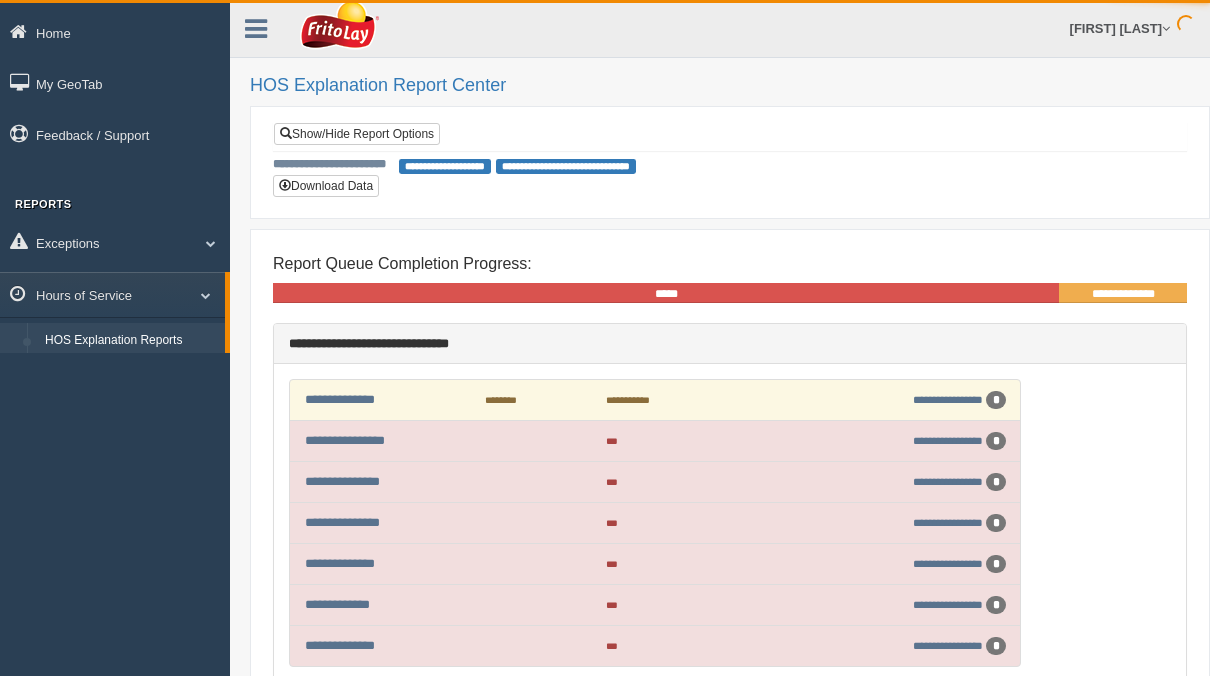 scroll, scrollTop: 0, scrollLeft: 0, axis: both 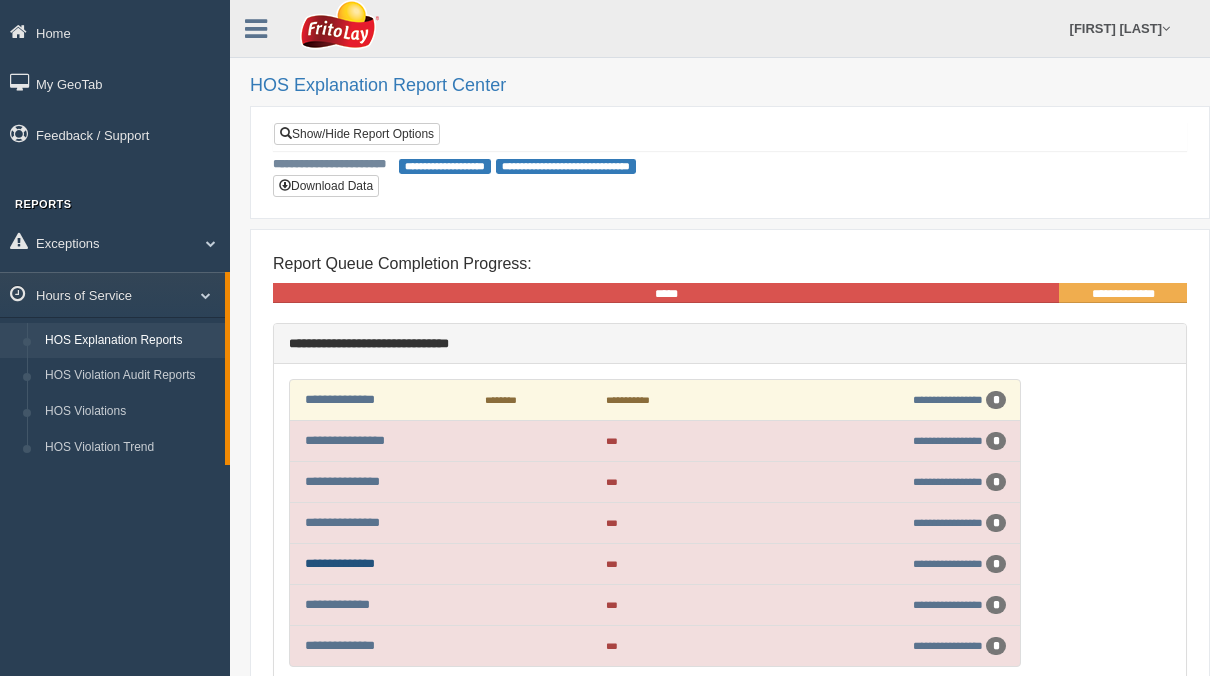 click on "**********" at bounding box center (340, 563) 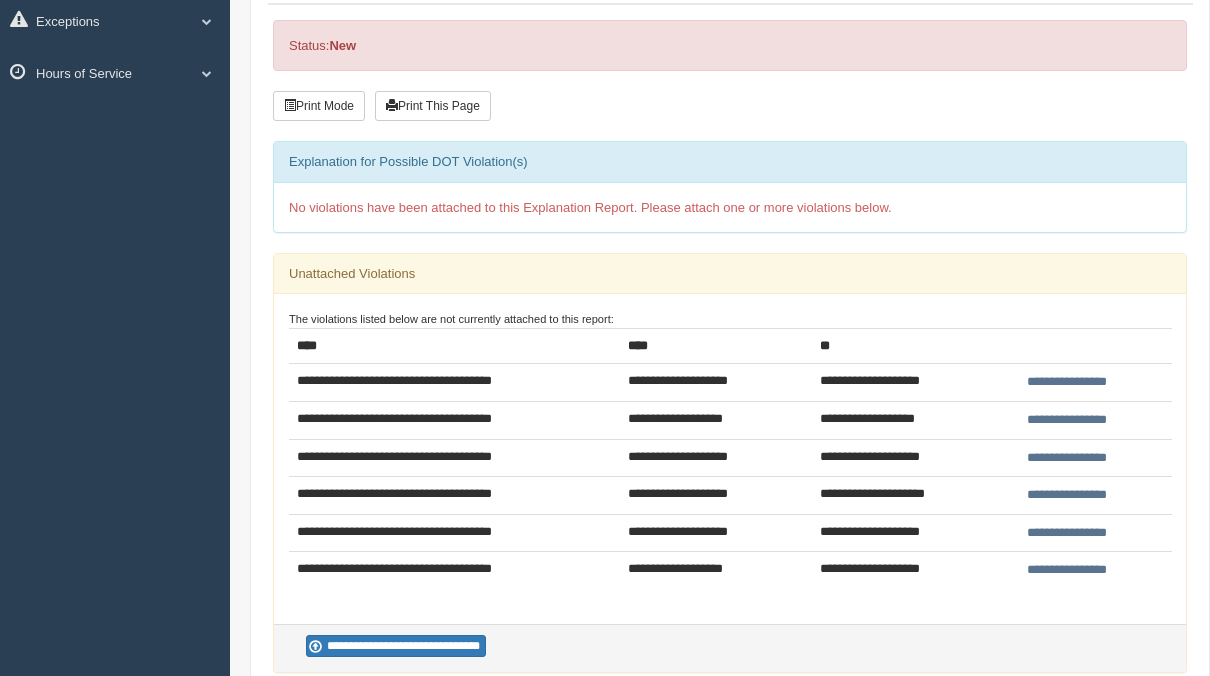 scroll, scrollTop: 133, scrollLeft: 0, axis: vertical 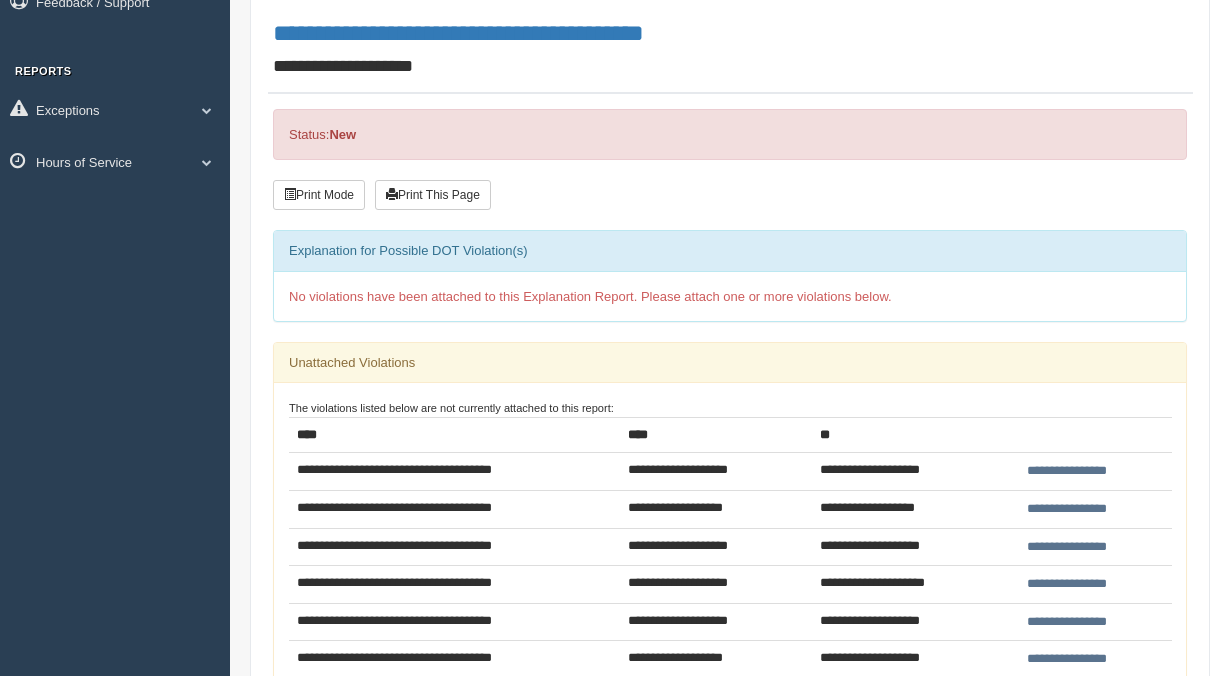 click on "**********" at bounding box center [1067, 471] 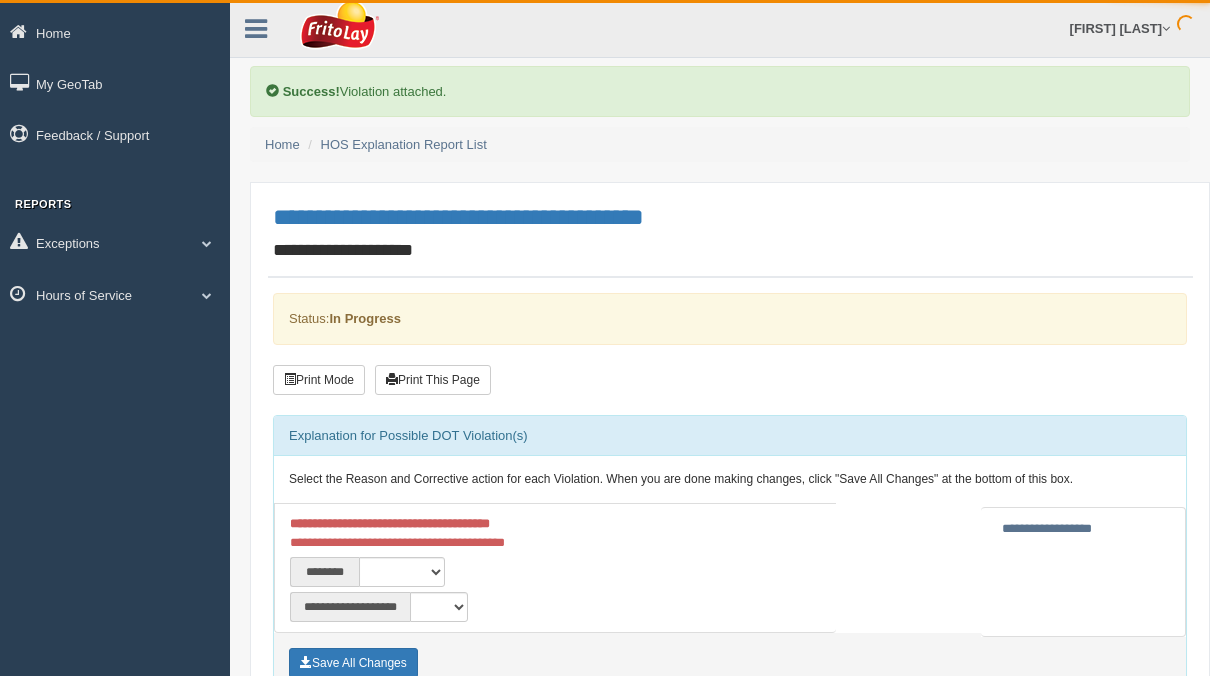 scroll, scrollTop: 0, scrollLeft: 0, axis: both 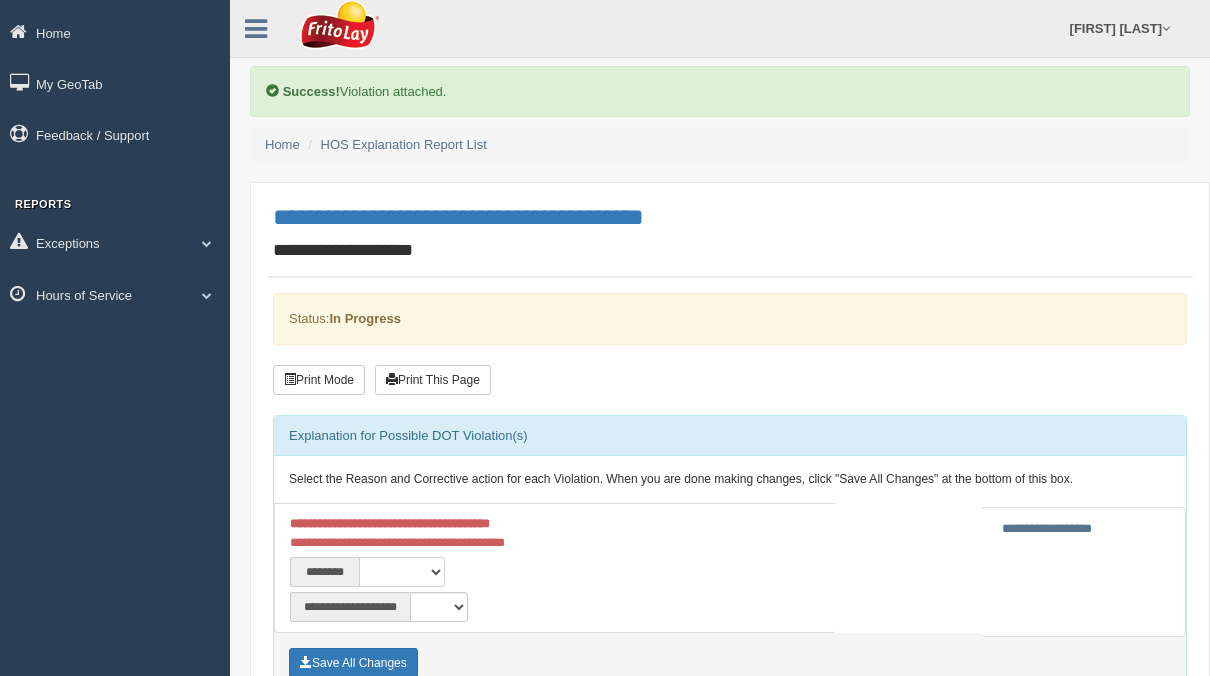 click on "**********" at bounding box center [402, 572] 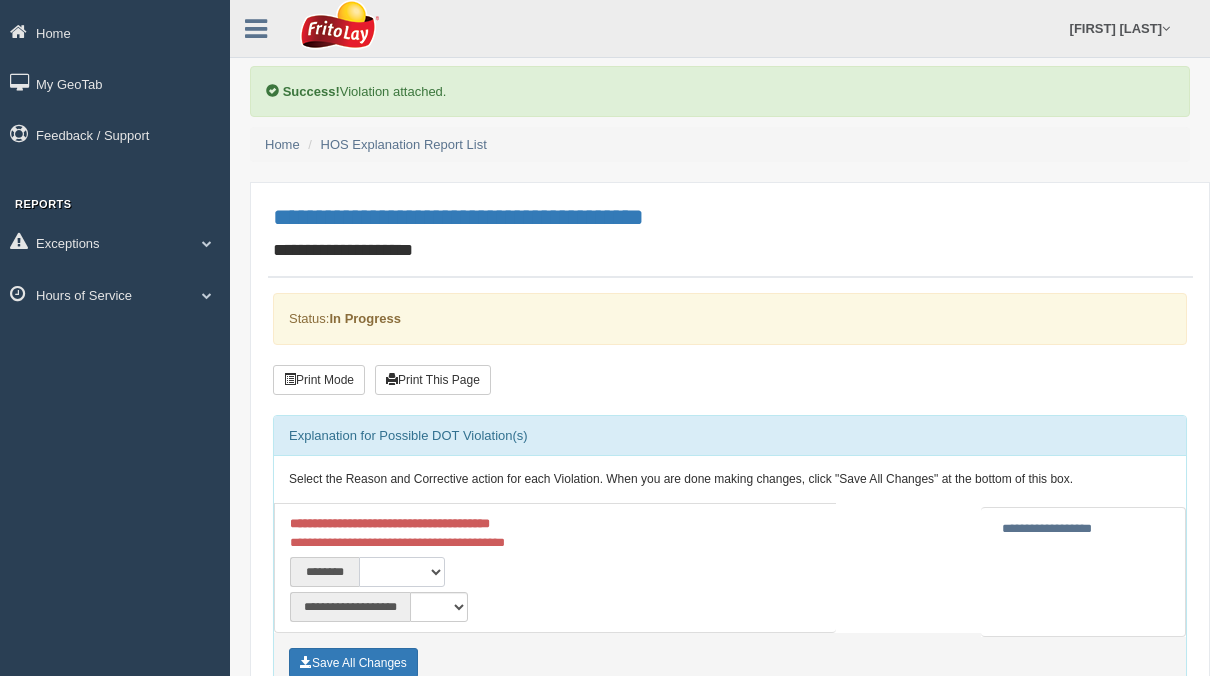 select on "****" 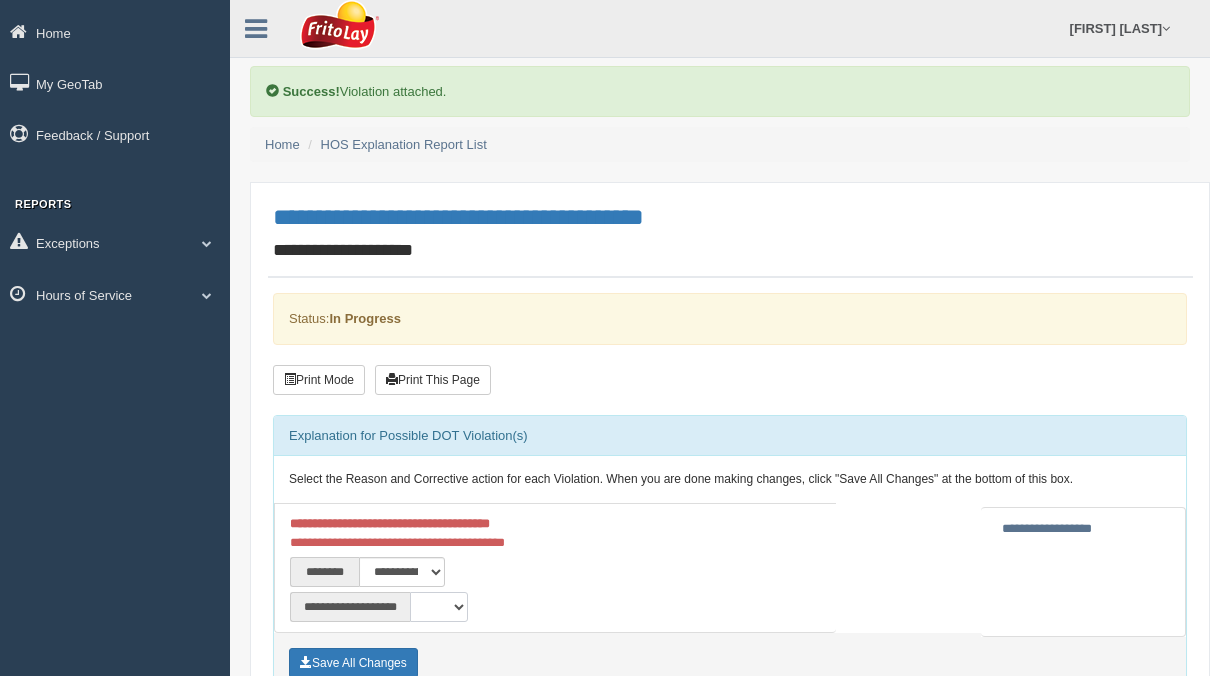 click on "**********" at bounding box center [439, 607] 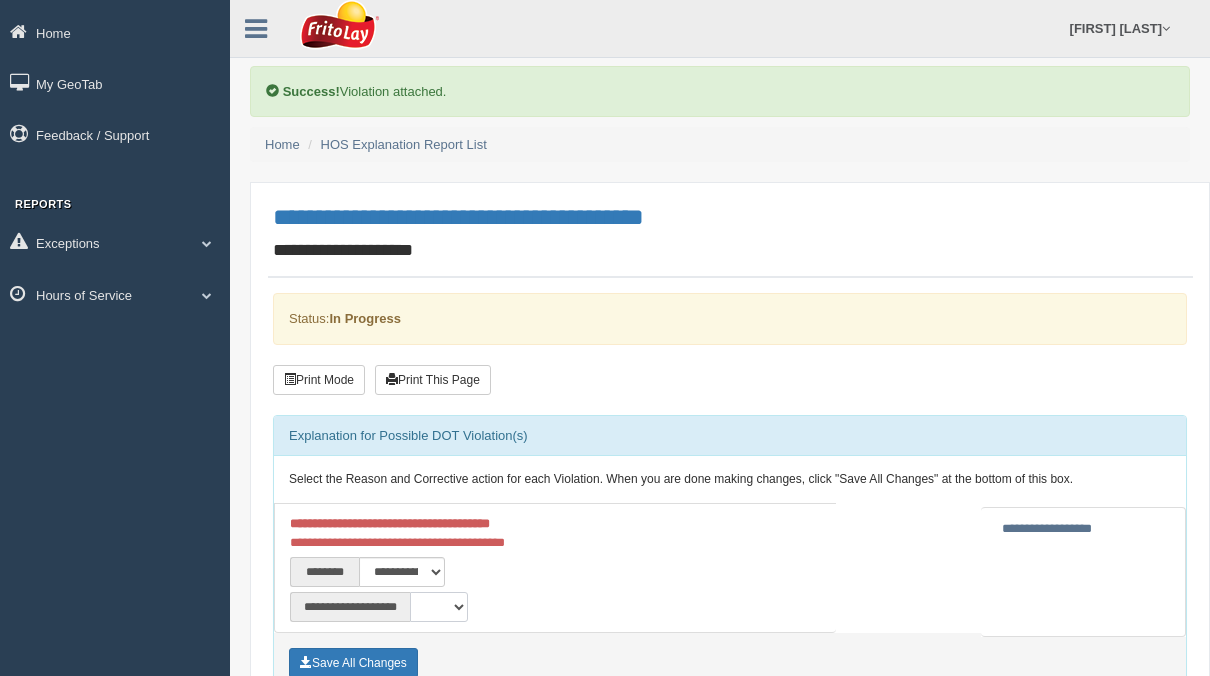 select on "**" 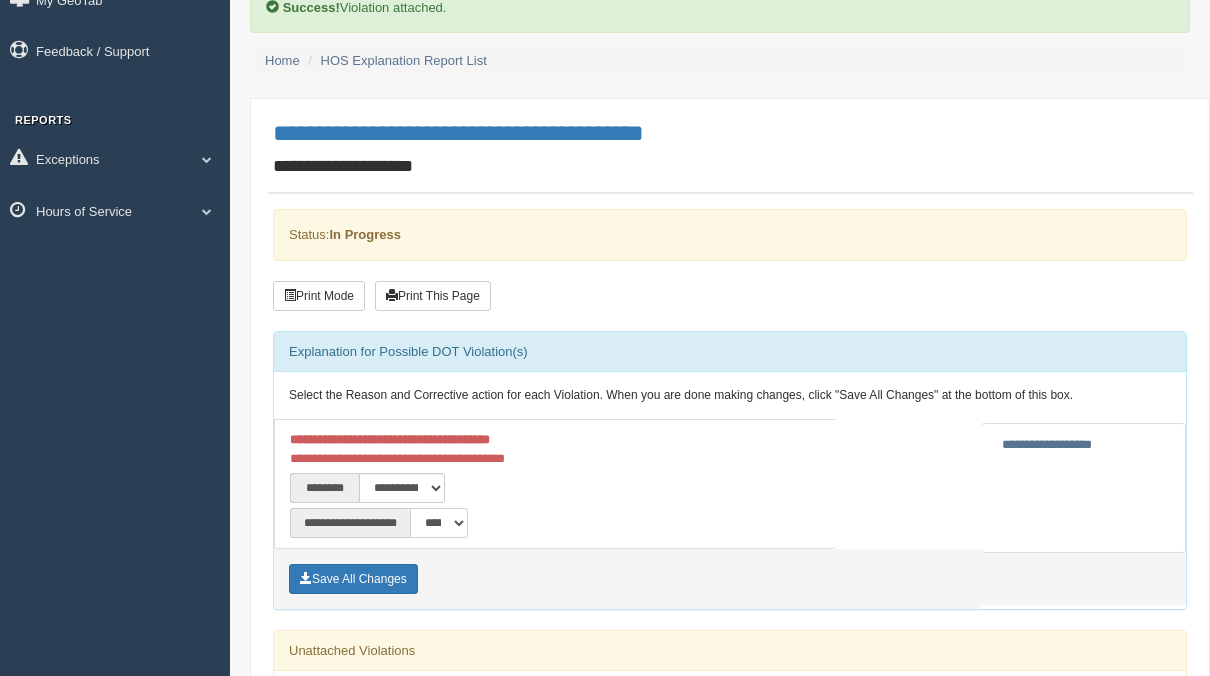 scroll, scrollTop: 133, scrollLeft: 0, axis: vertical 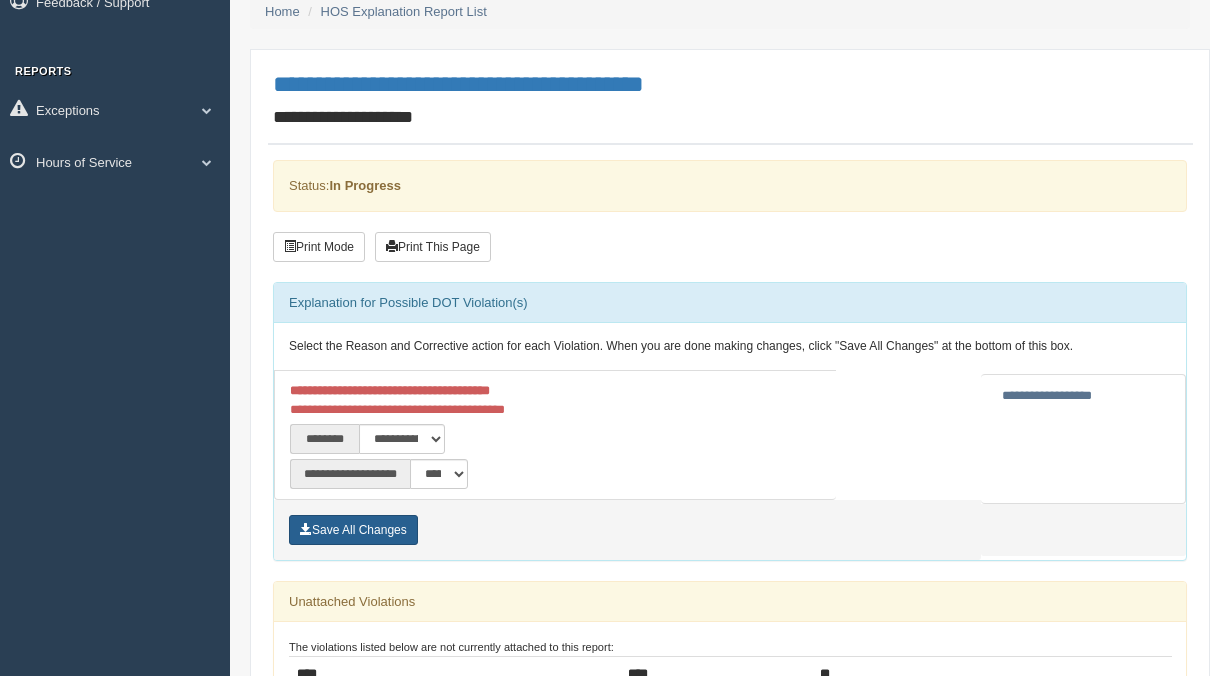 click on "Save All Changes" at bounding box center [353, 530] 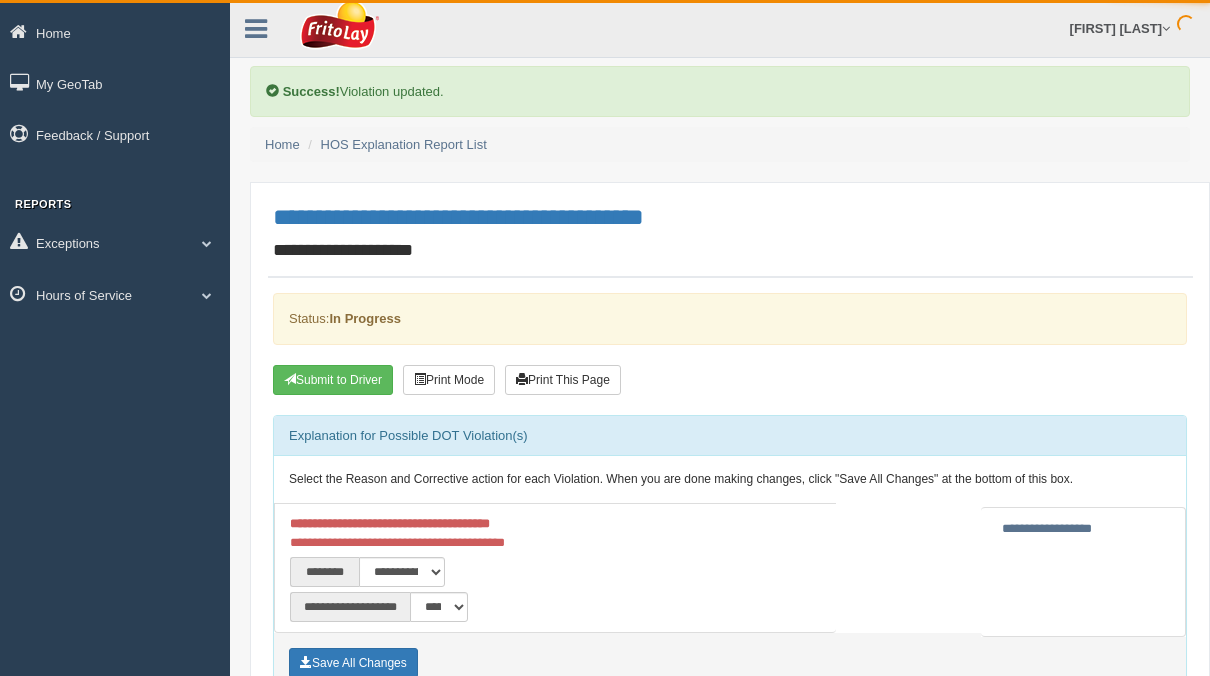 scroll, scrollTop: 0, scrollLeft: 0, axis: both 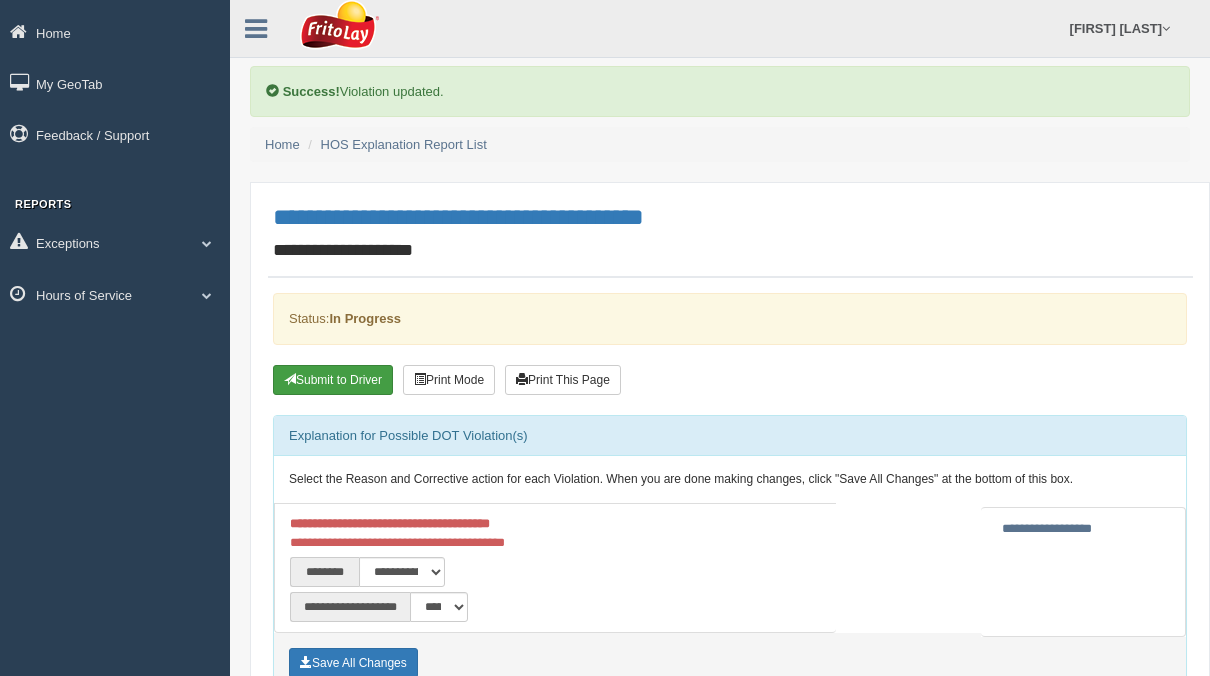 click on "Submit to Driver" at bounding box center [333, 380] 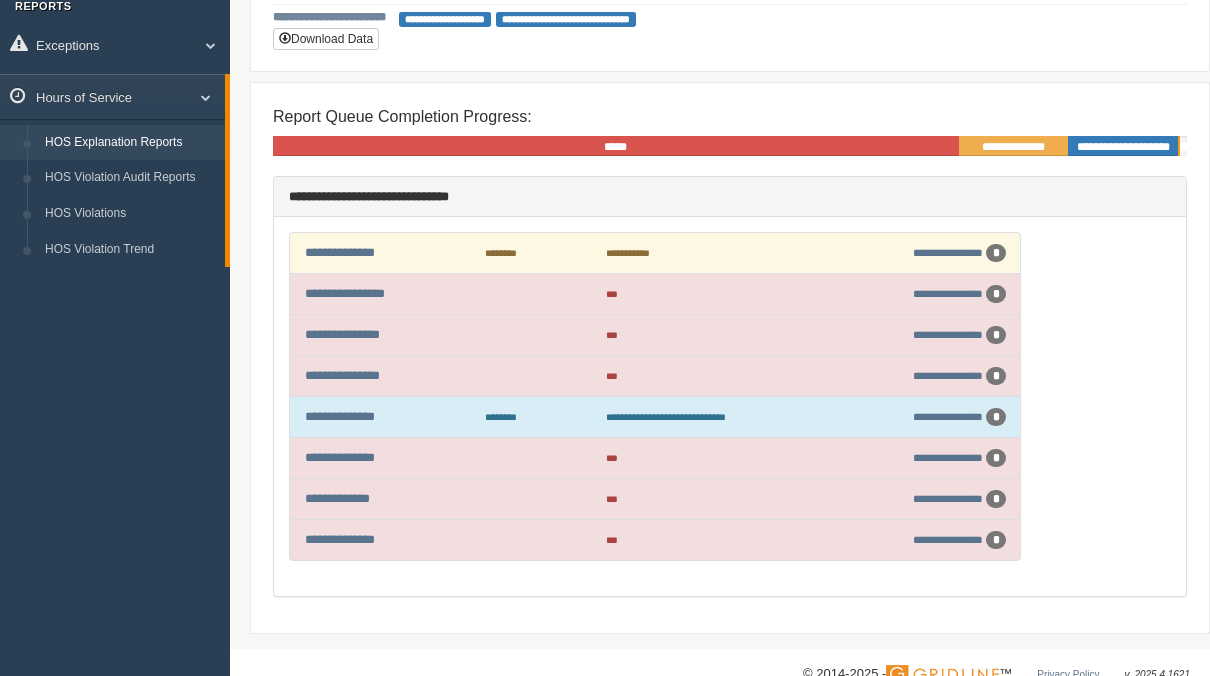 scroll, scrollTop: 230, scrollLeft: 0, axis: vertical 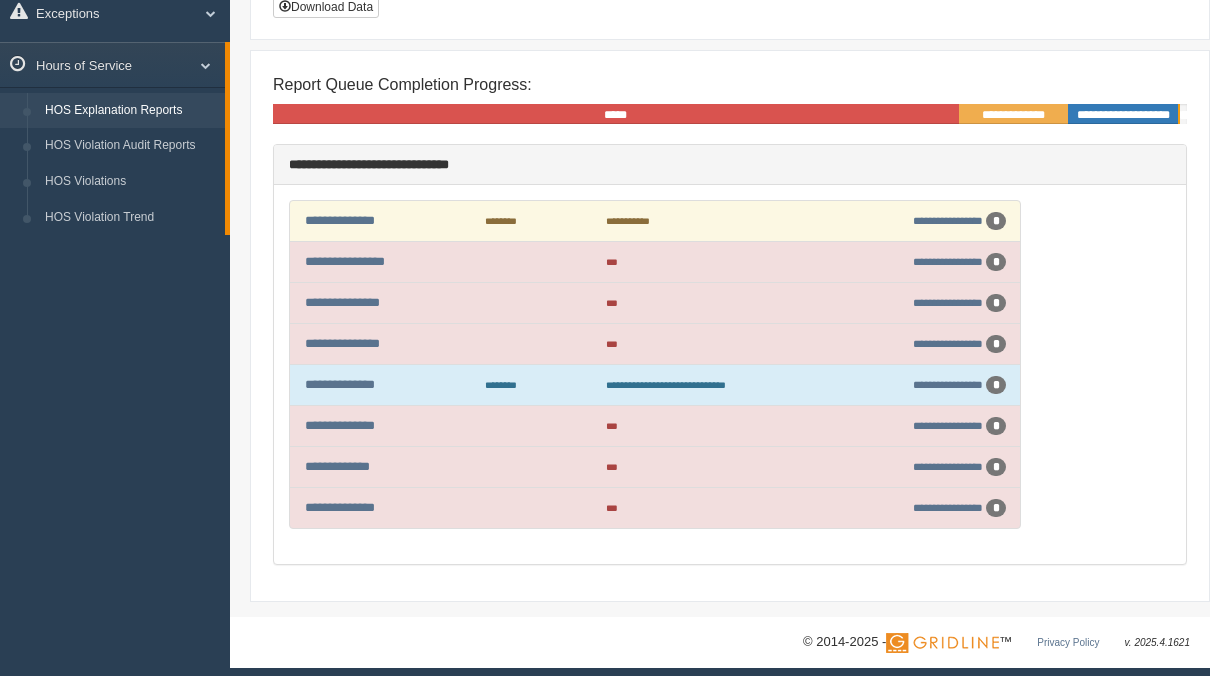 click on "**********" at bounding box center [716, 220] 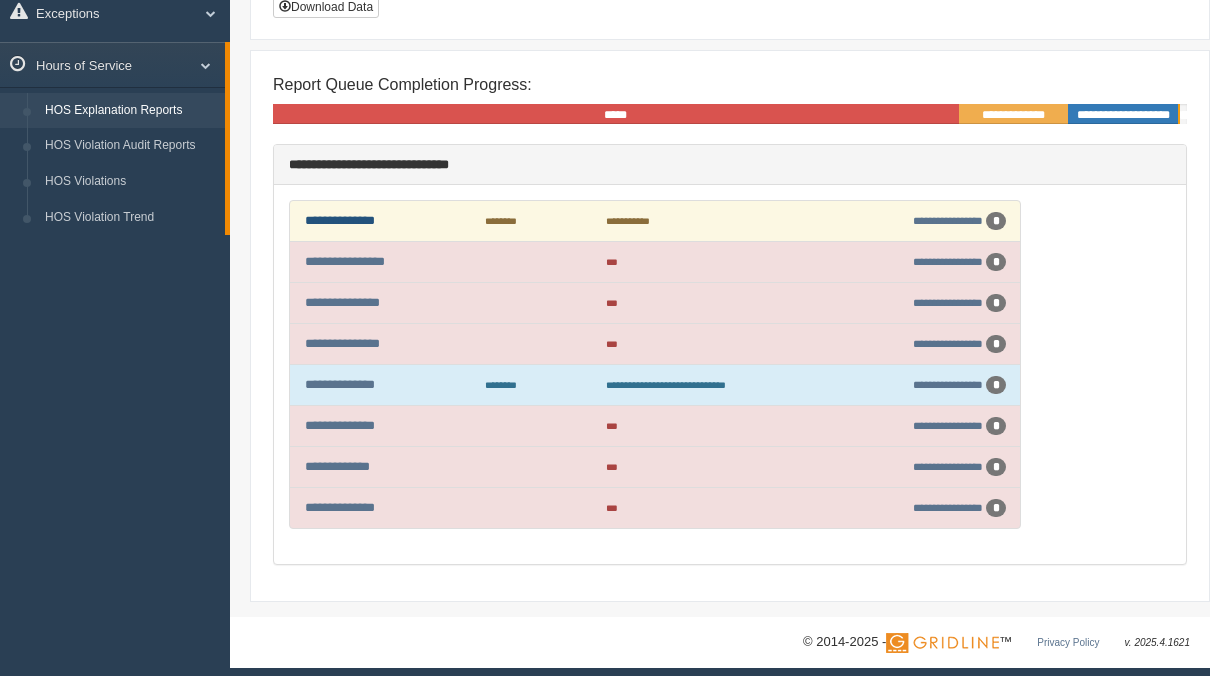 click on "**********" at bounding box center [340, 220] 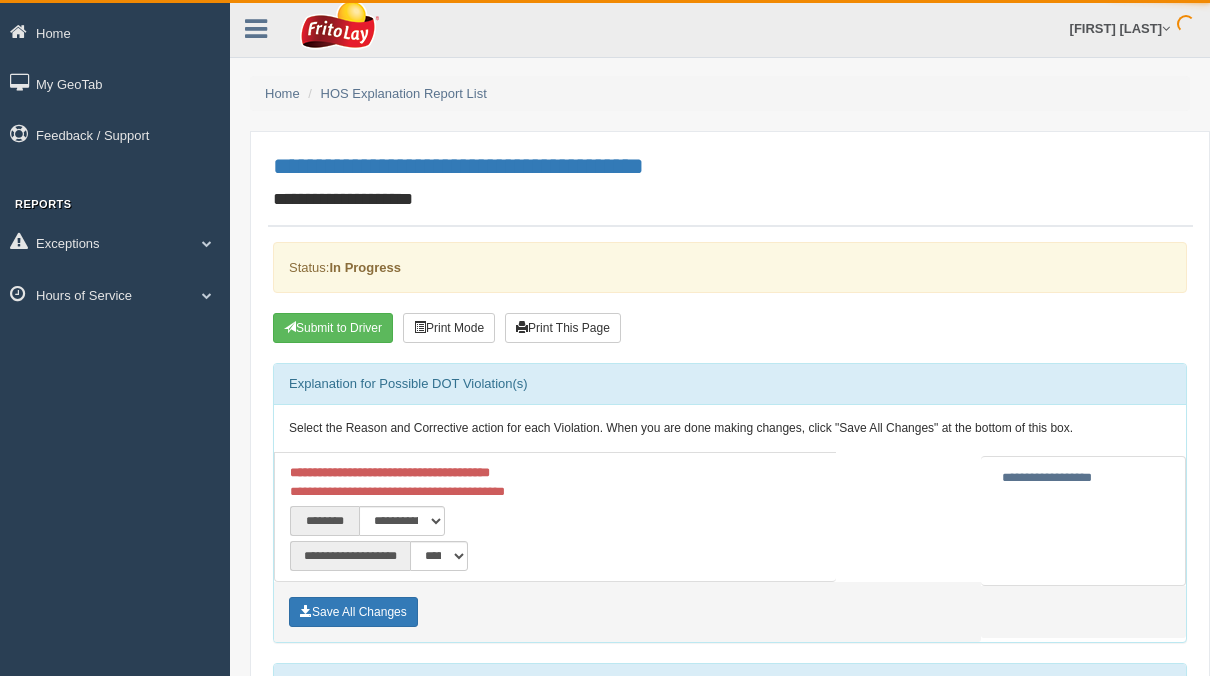 scroll, scrollTop: 0, scrollLeft: 0, axis: both 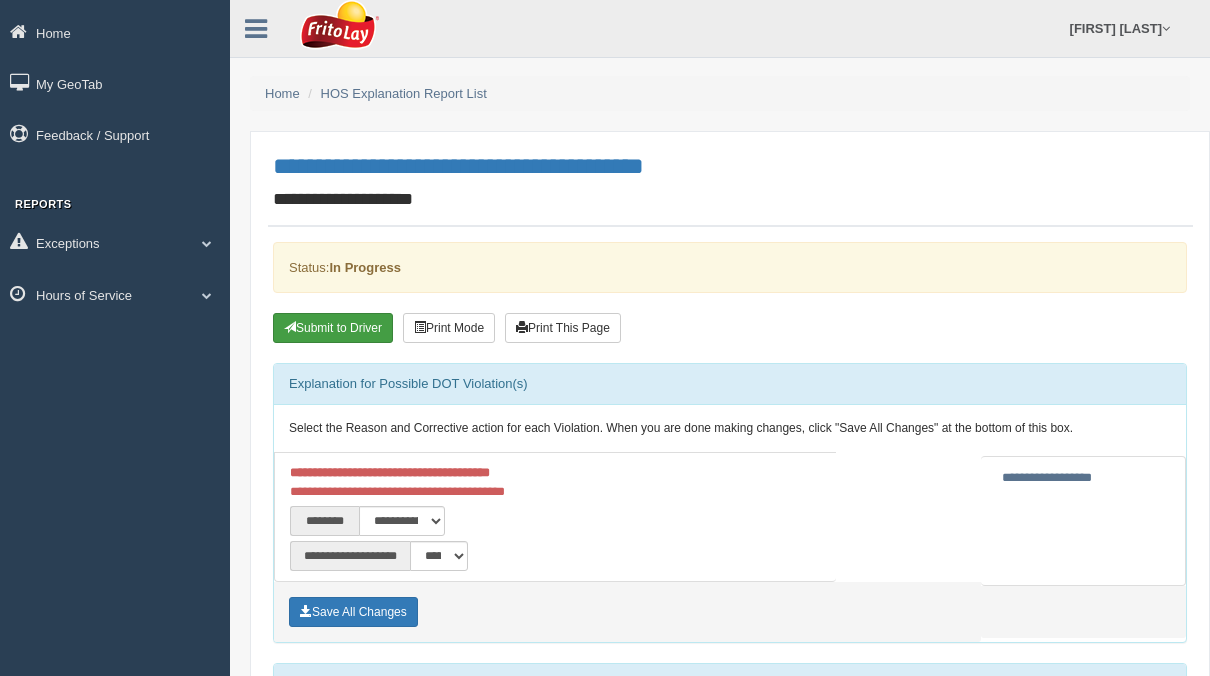 click on "Submit to Driver" at bounding box center [333, 328] 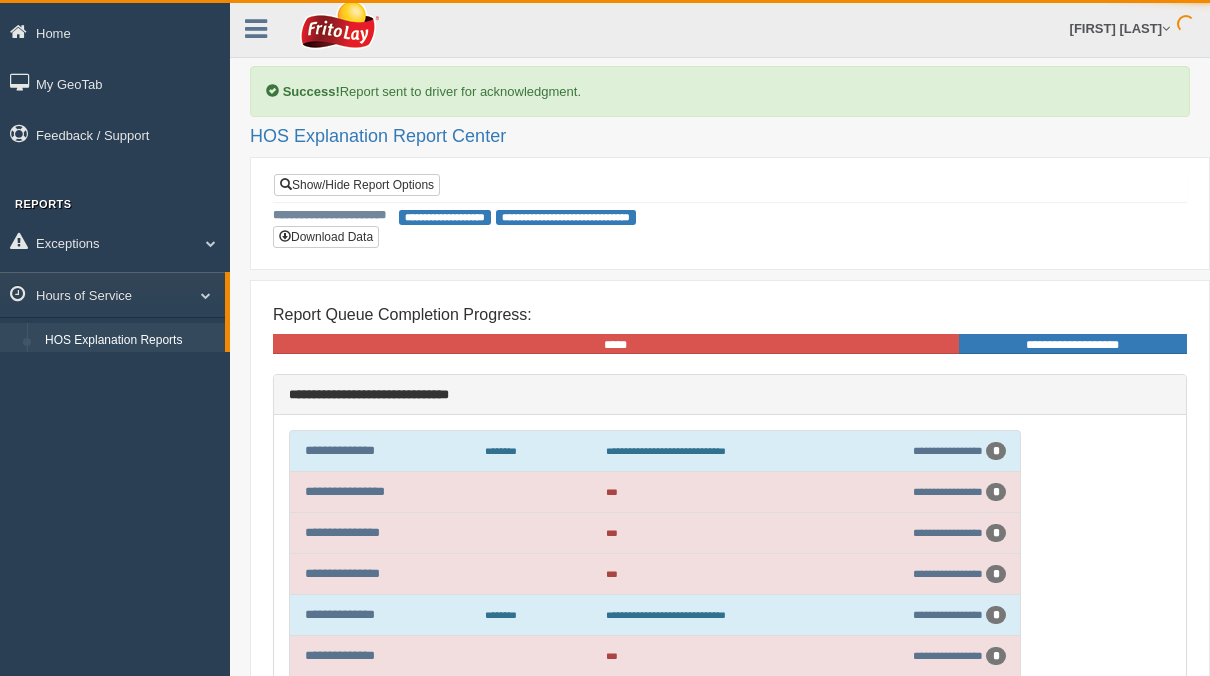 scroll, scrollTop: 0, scrollLeft: 0, axis: both 